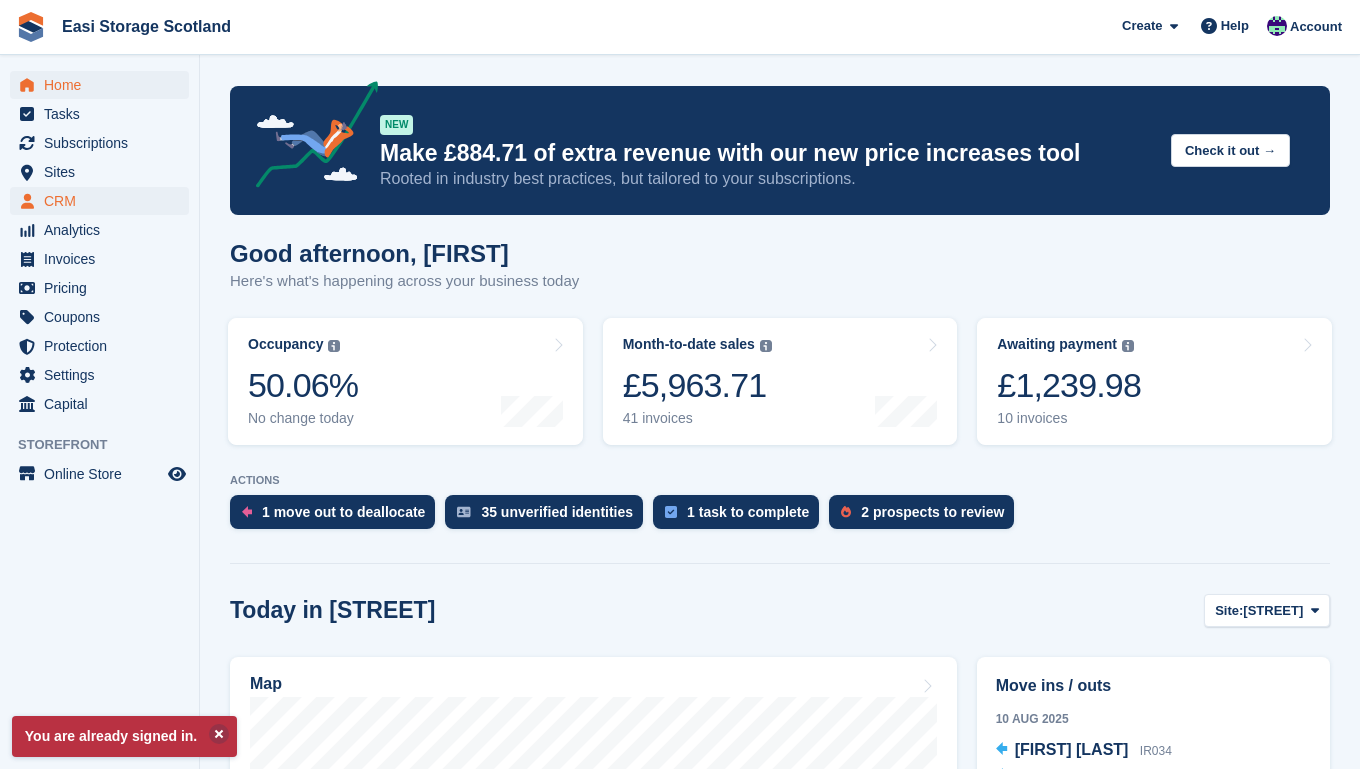 scroll, scrollTop: 0, scrollLeft: 0, axis: both 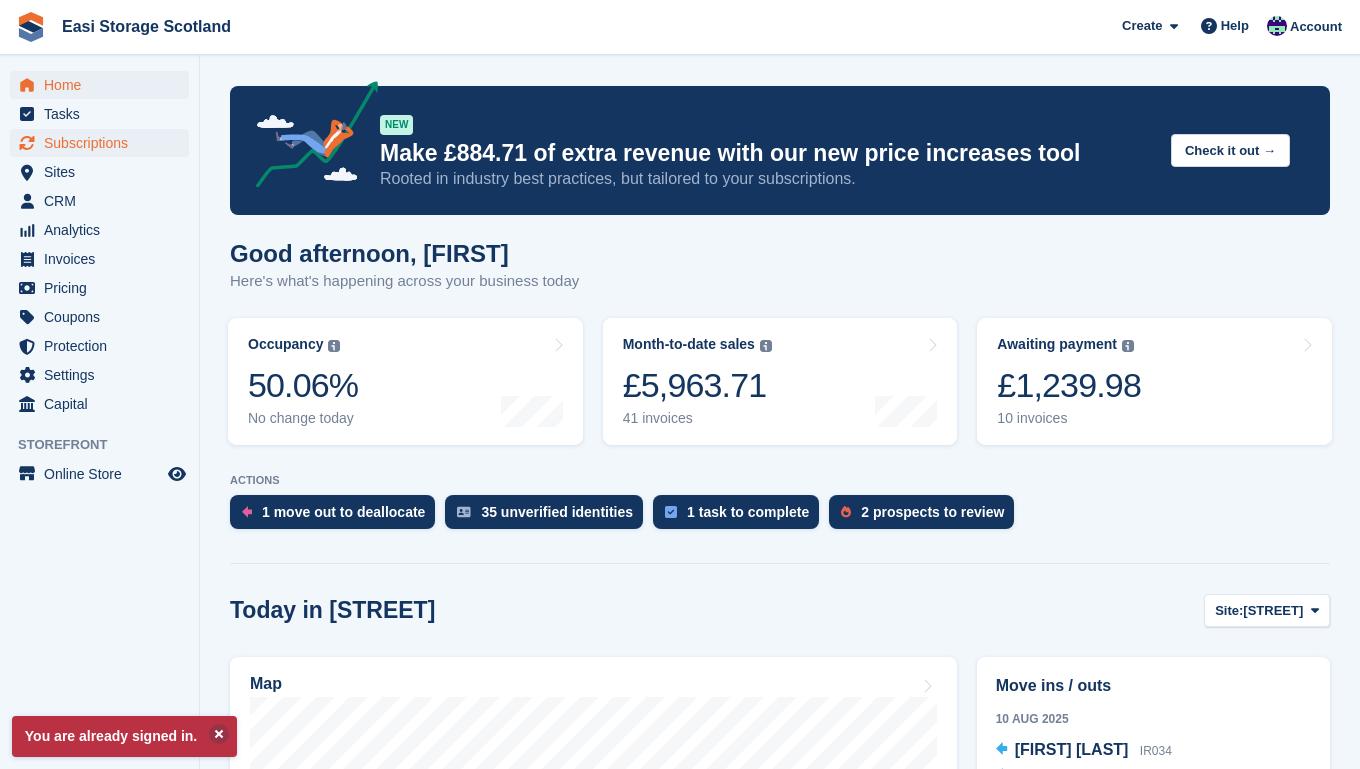click on "Subscriptions" at bounding box center (104, 143) 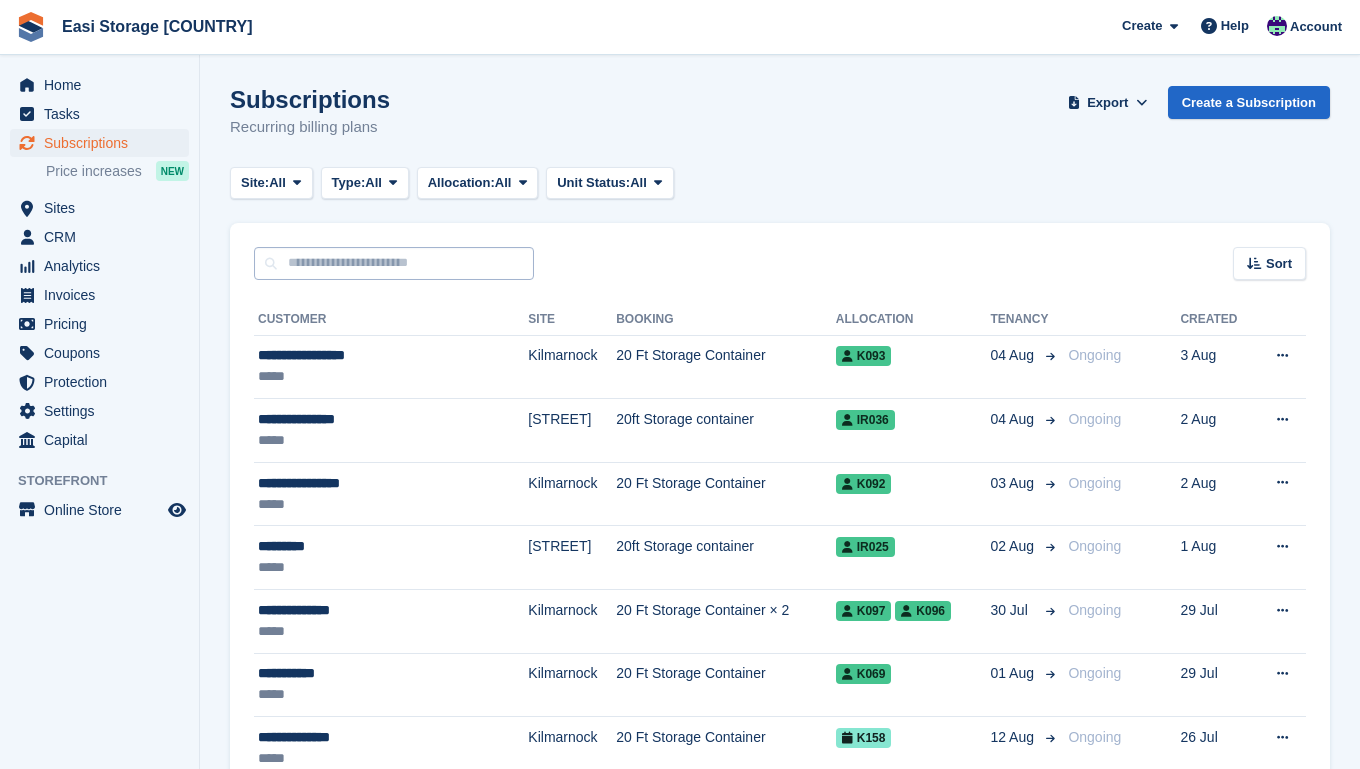 scroll, scrollTop: 0, scrollLeft: 0, axis: both 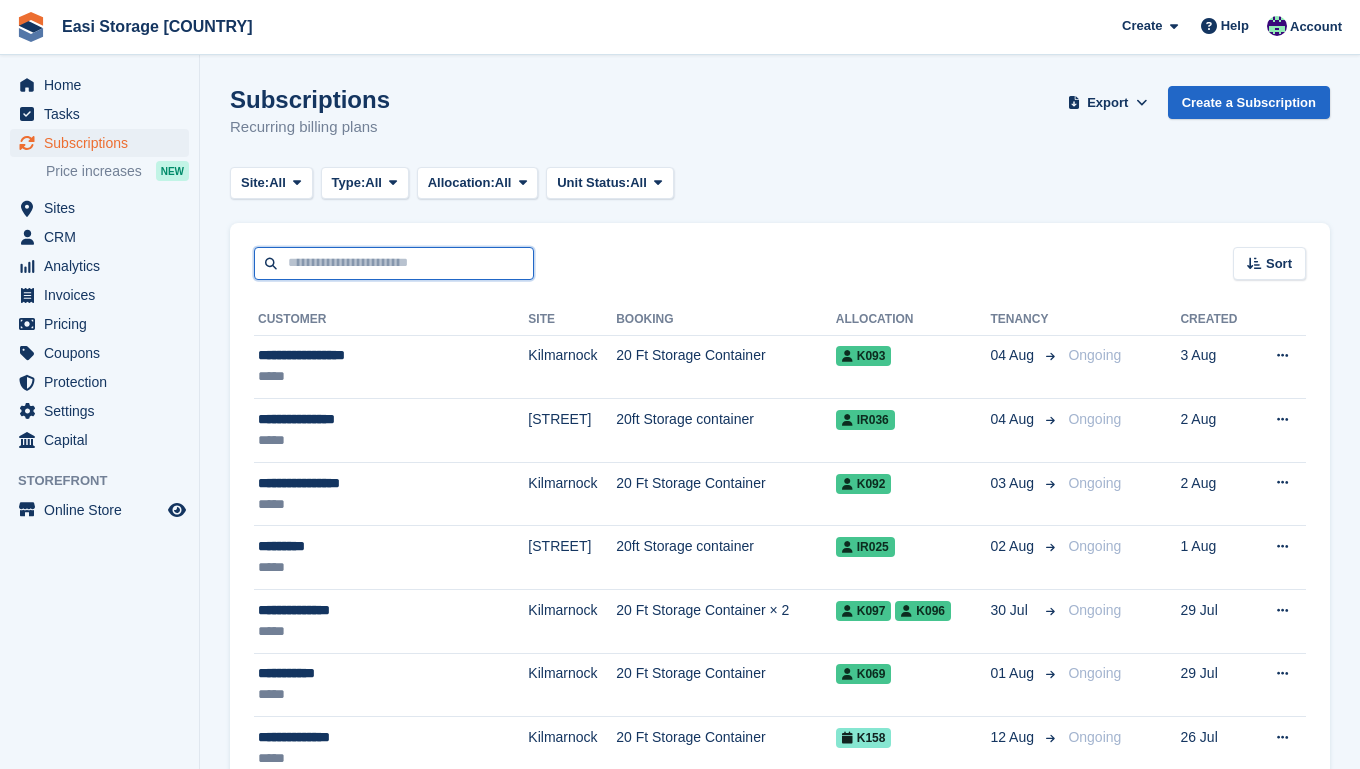 click at bounding box center [394, 263] 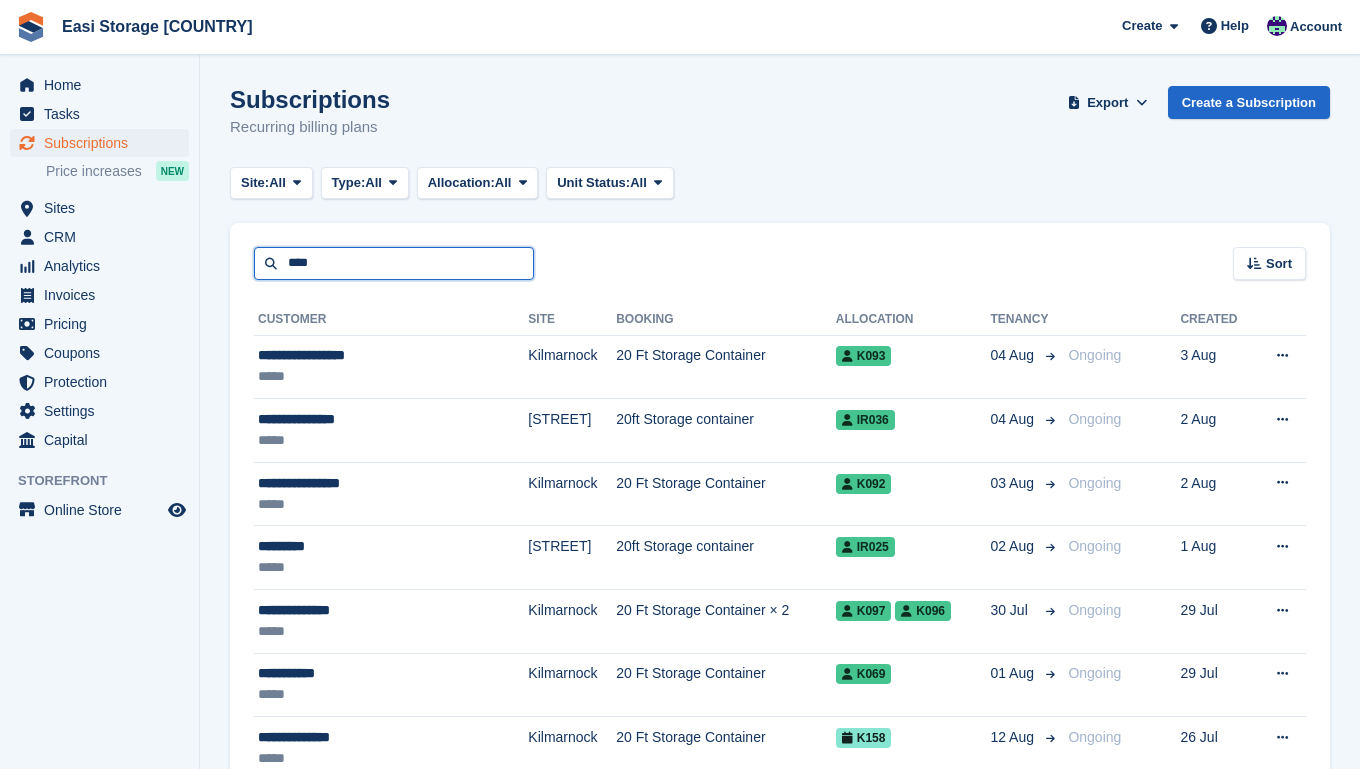 type on "****" 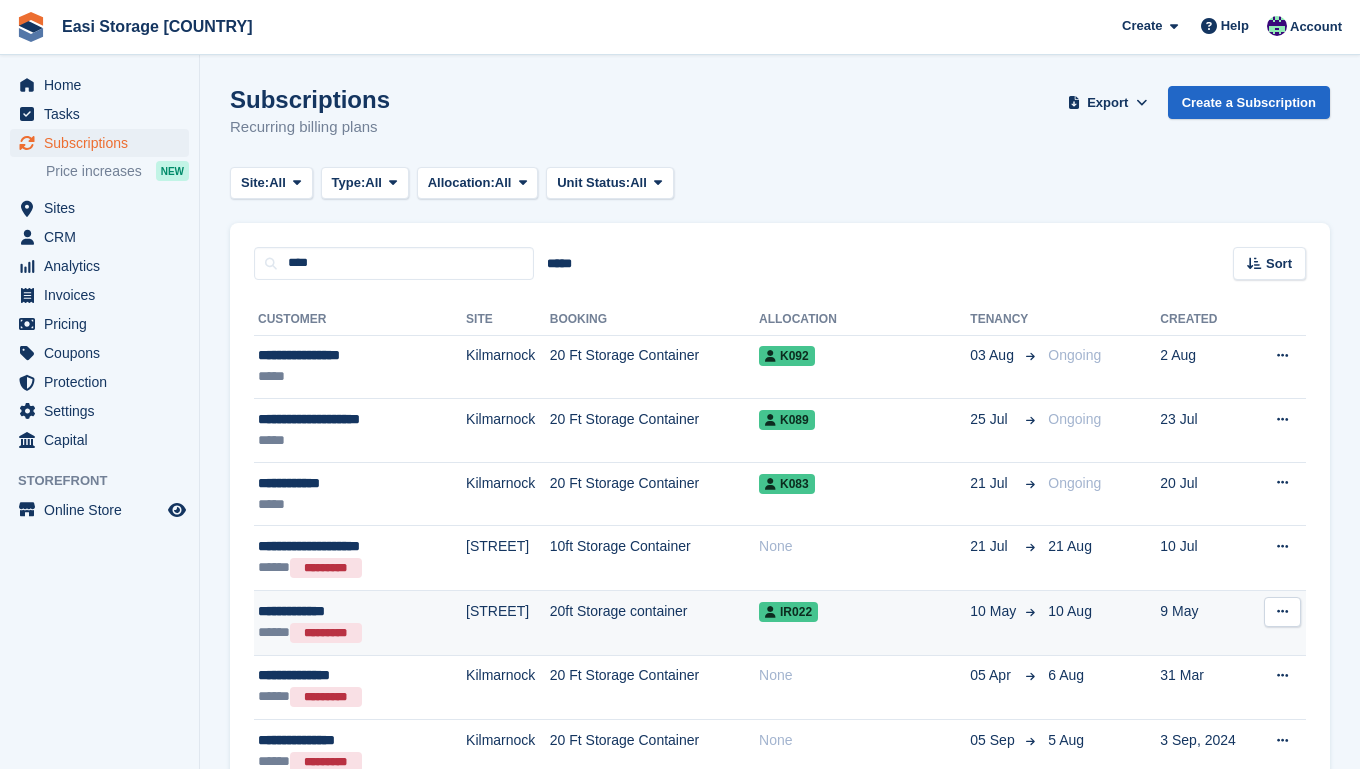 click on "**********" at bounding box center [344, 611] 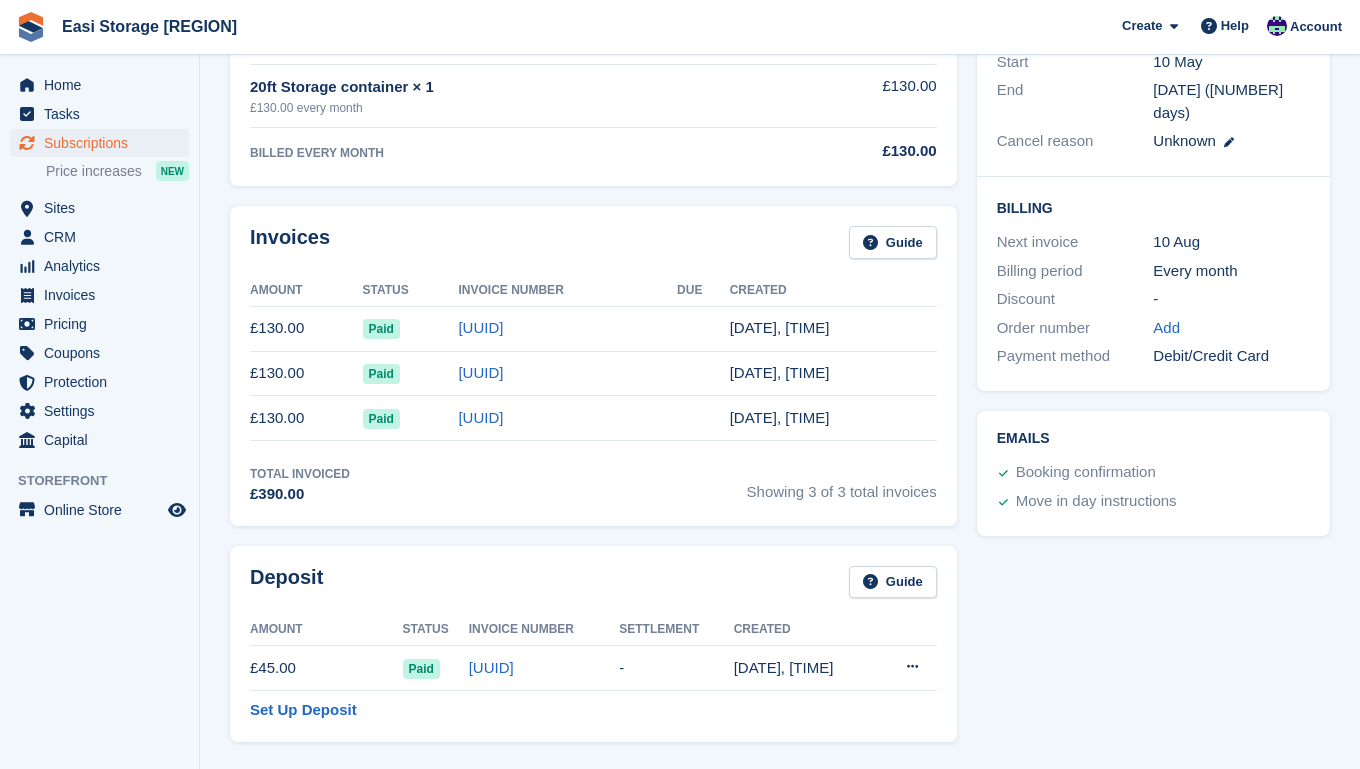 scroll, scrollTop: 429, scrollLeft: 0, axis: vertical 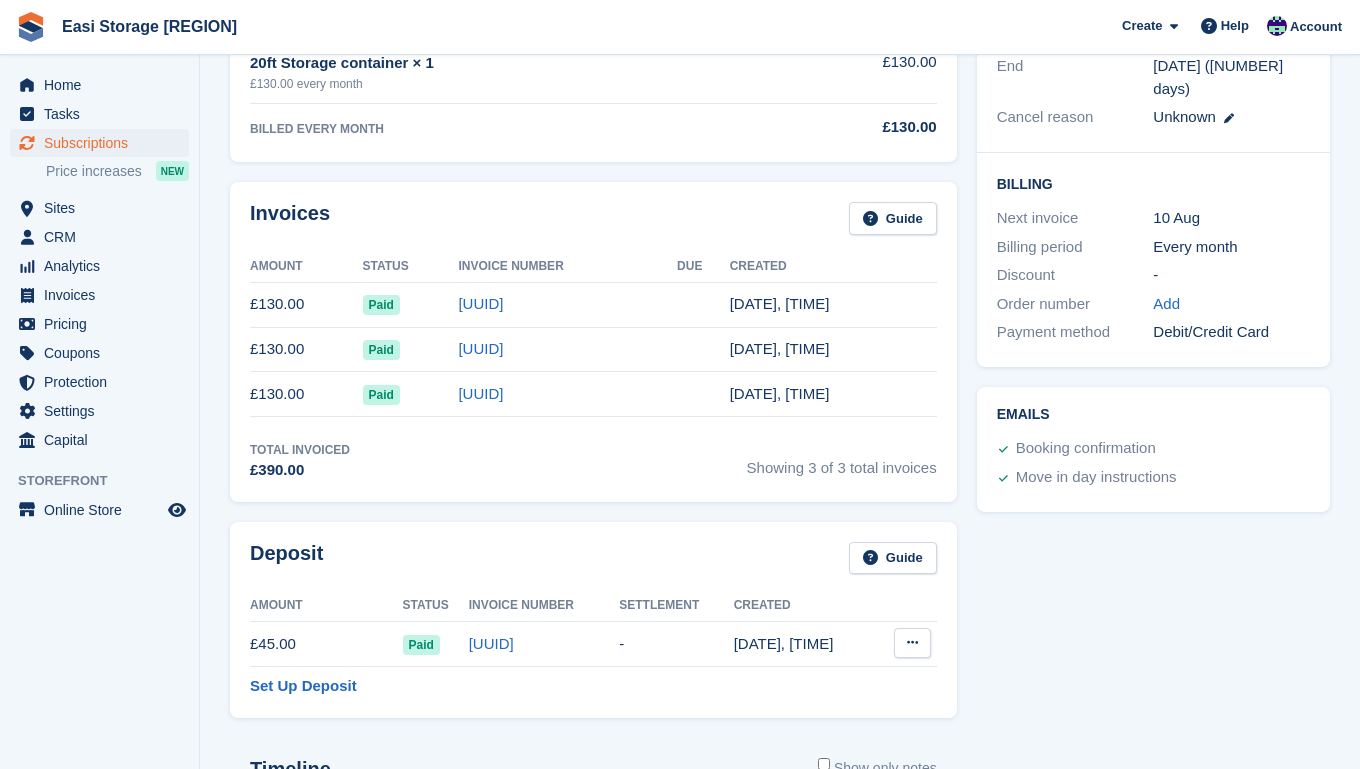 click at bounding box center [912, 642] 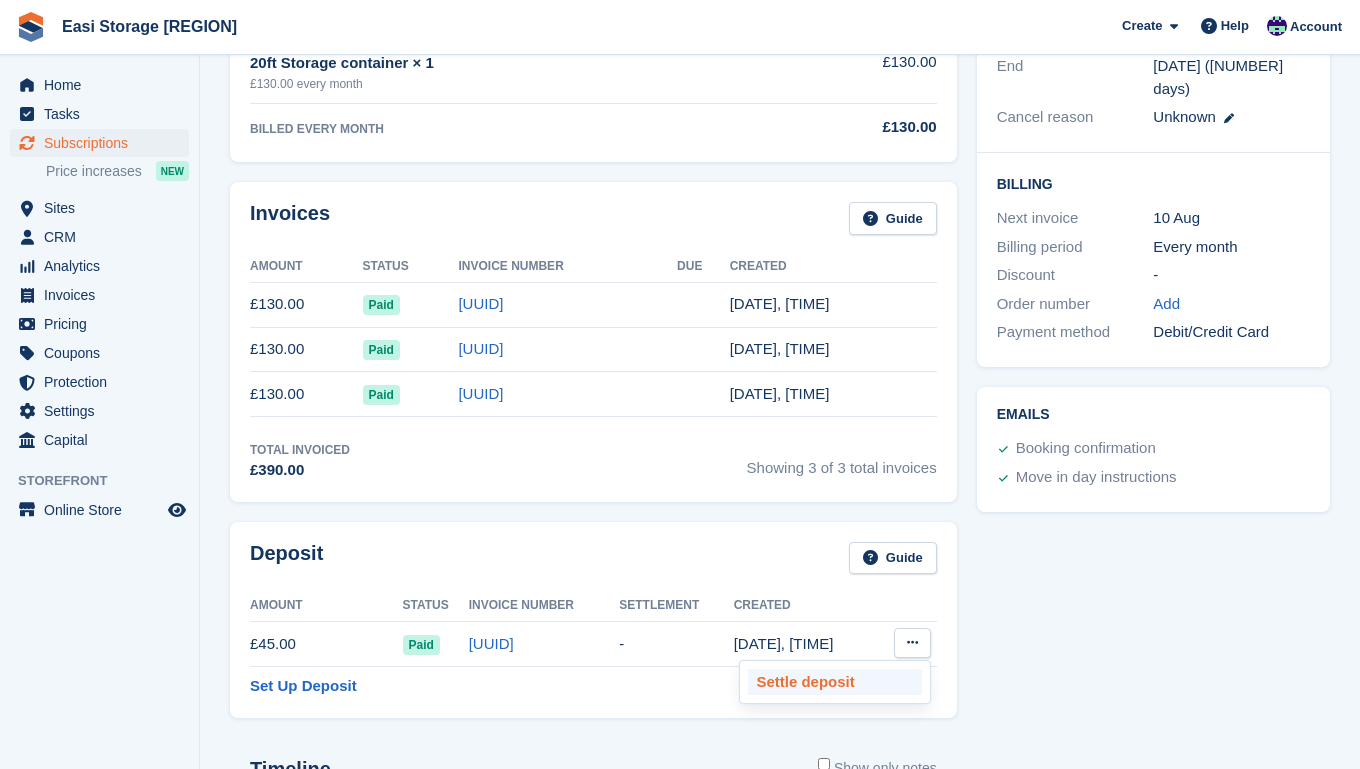 click on "Settle deposit" at bounding box center (835, 682) 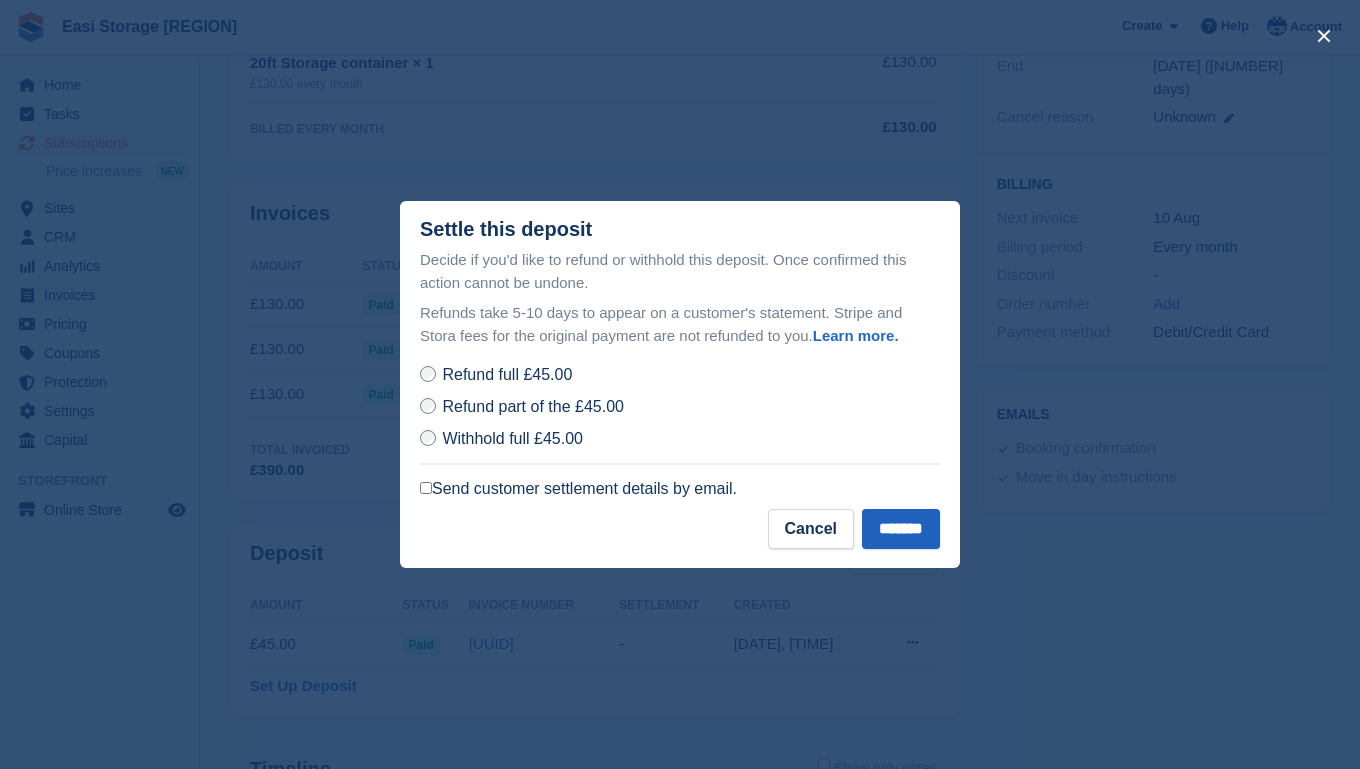 click on "*******" at bounding box center (901, 529) 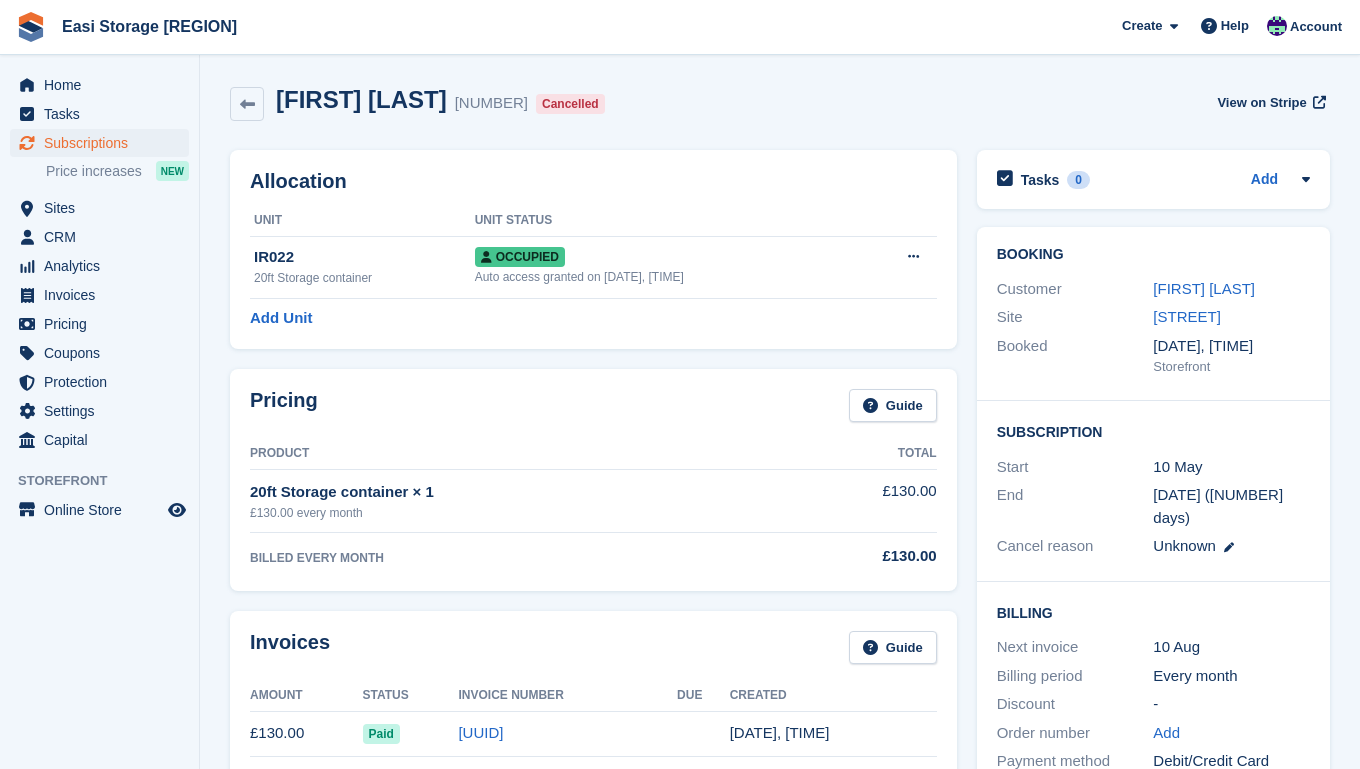 scroll, scrollTop: 0, scrollLeft: 0, axis: both 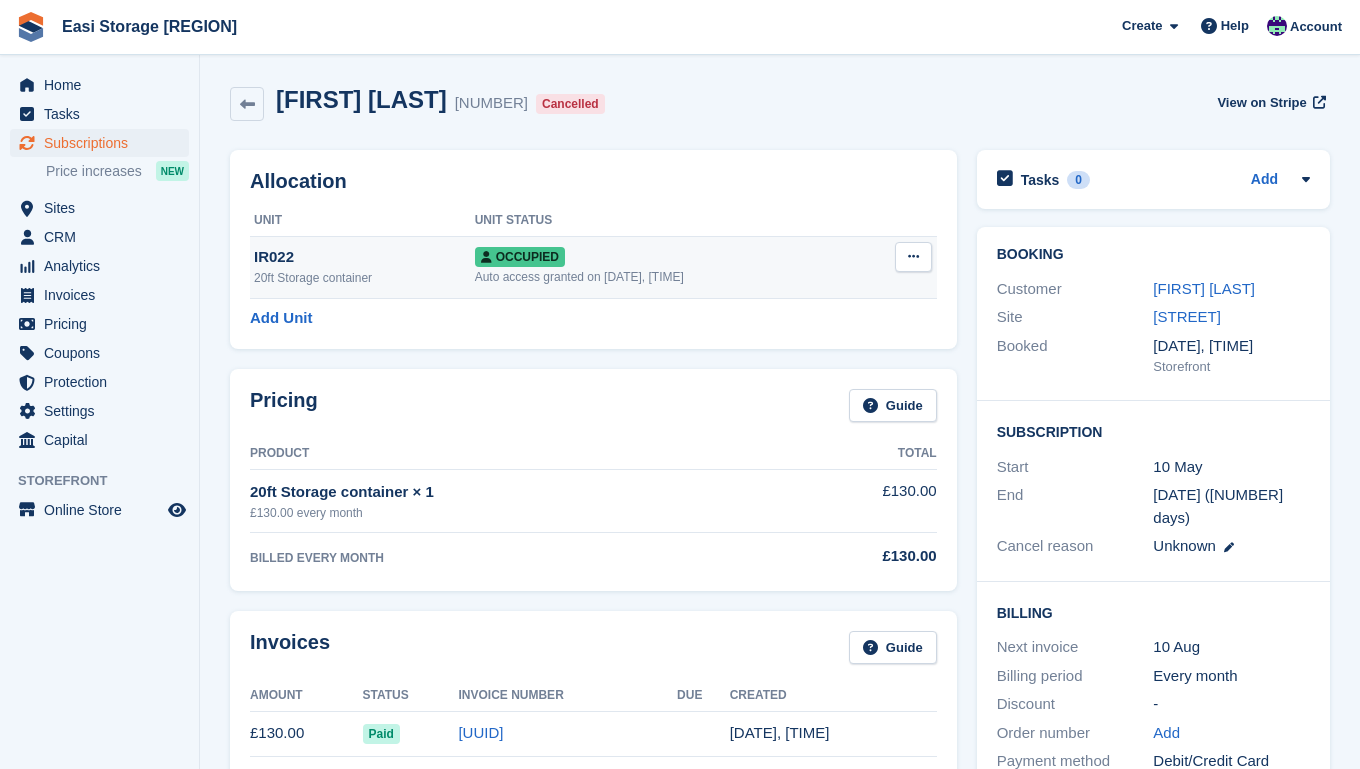 click at bounding box center (913, 256) 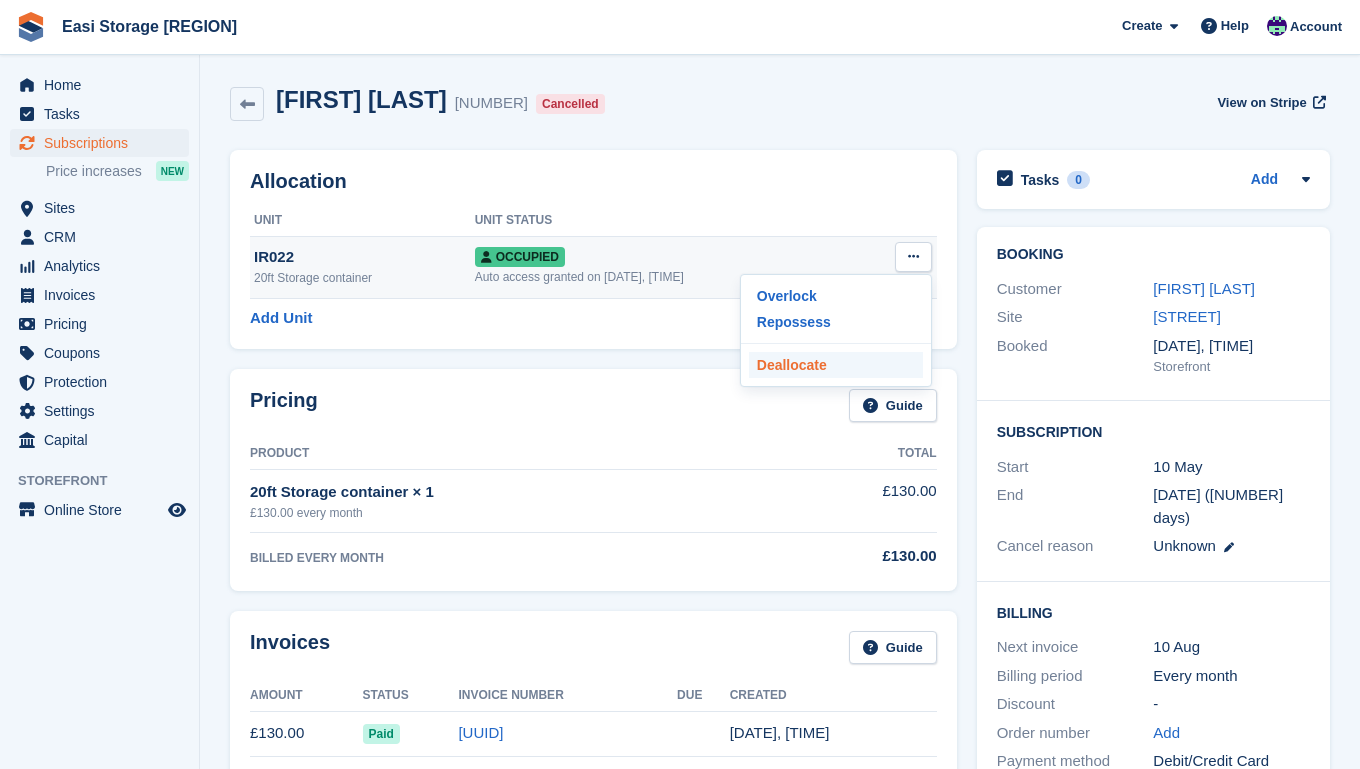 click on "Deallocate" at bounding box center (836, 365) 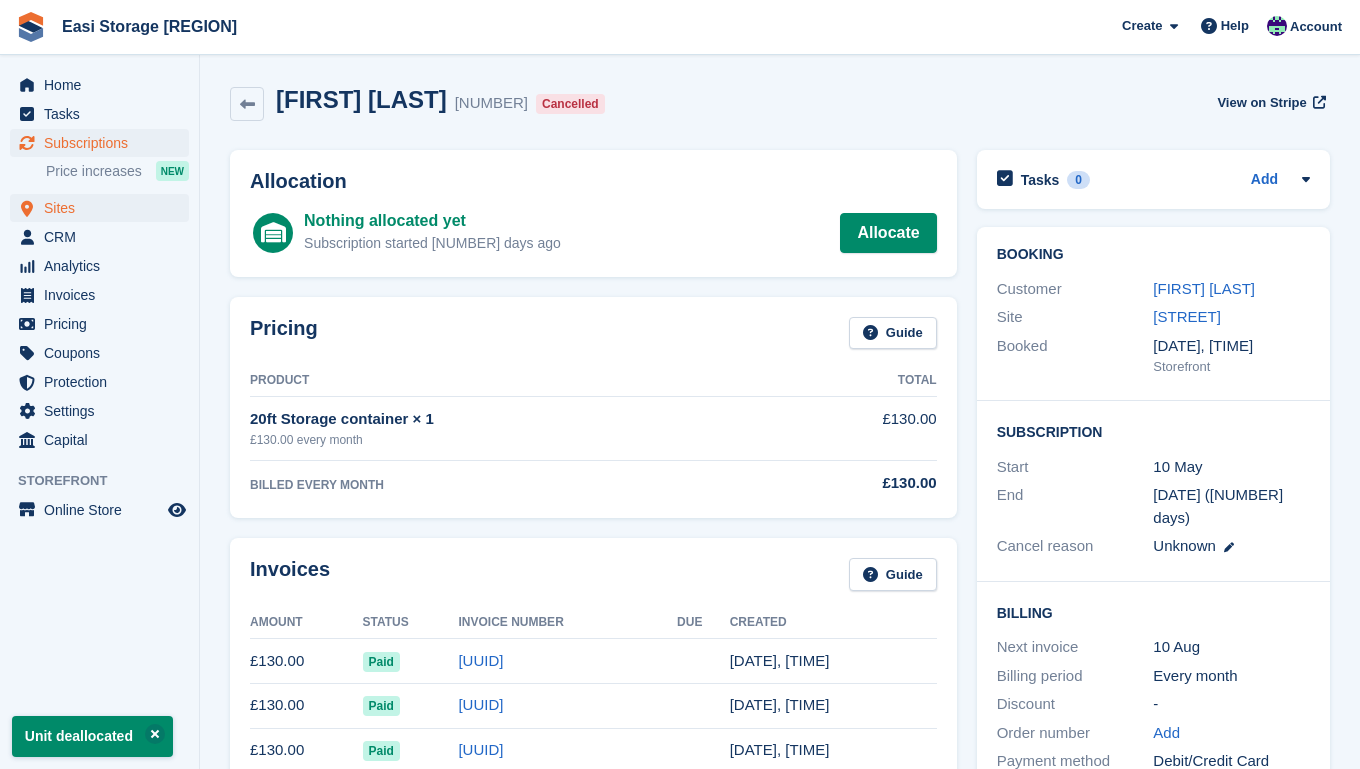click on "Sites" at bounding box center [104, 208] 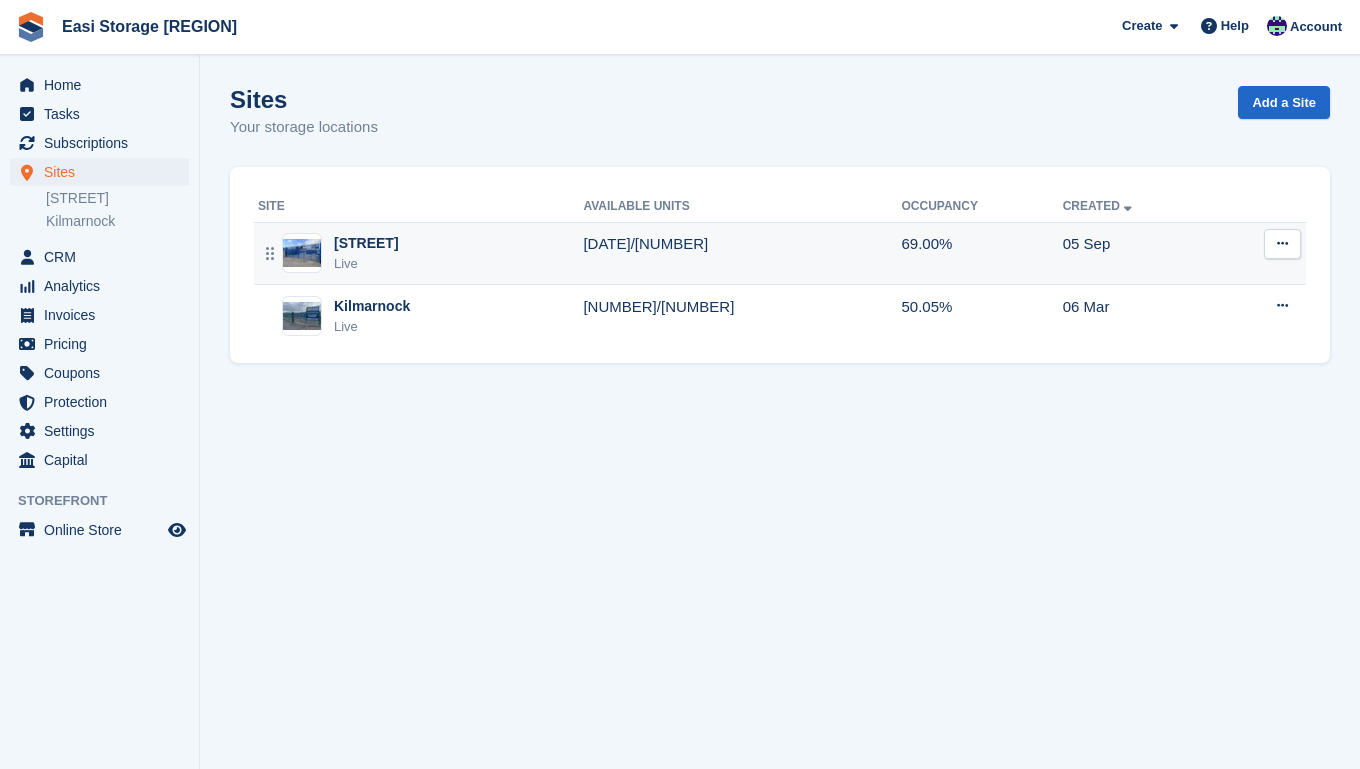 click on "Irvine Harbour Rd
Live" at bounding box center [420, 253] 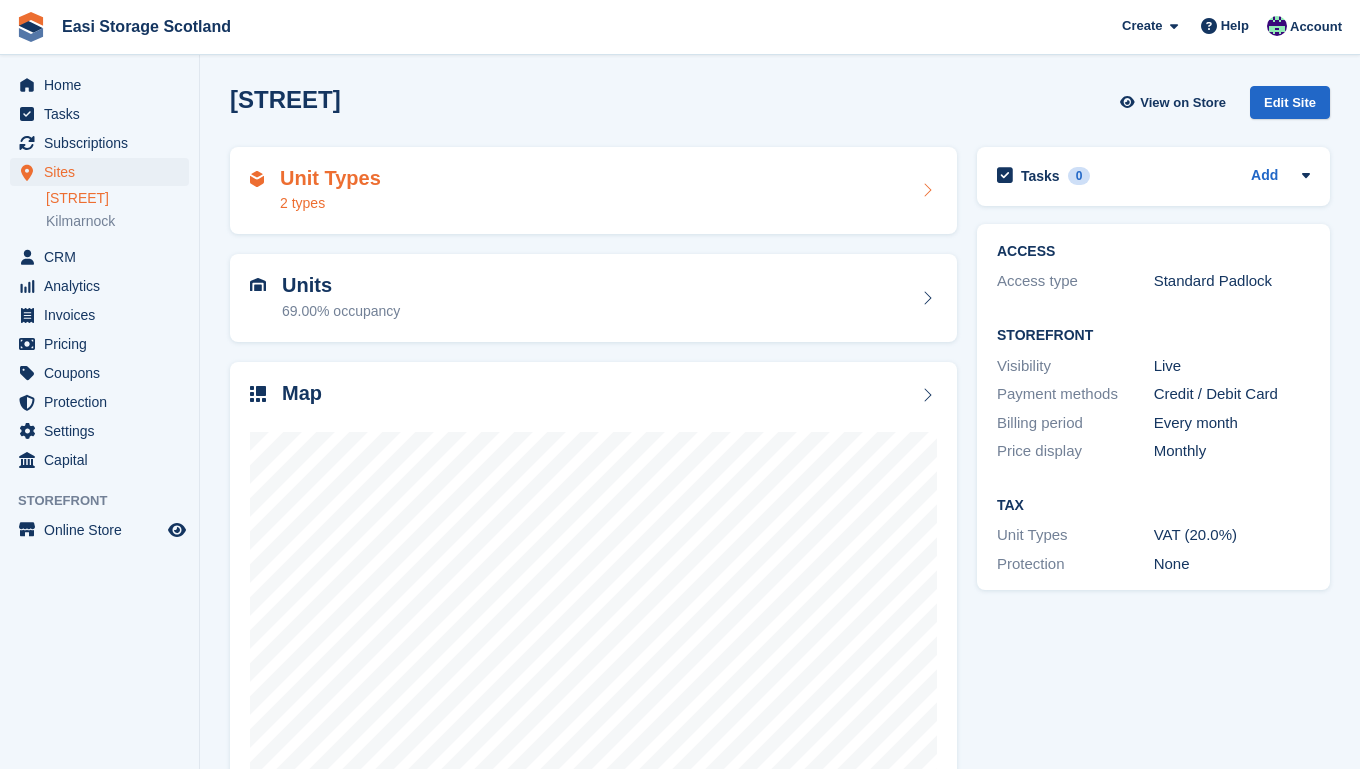 scroll, scrollTop: 0, scrollLeft: 0, axis: both 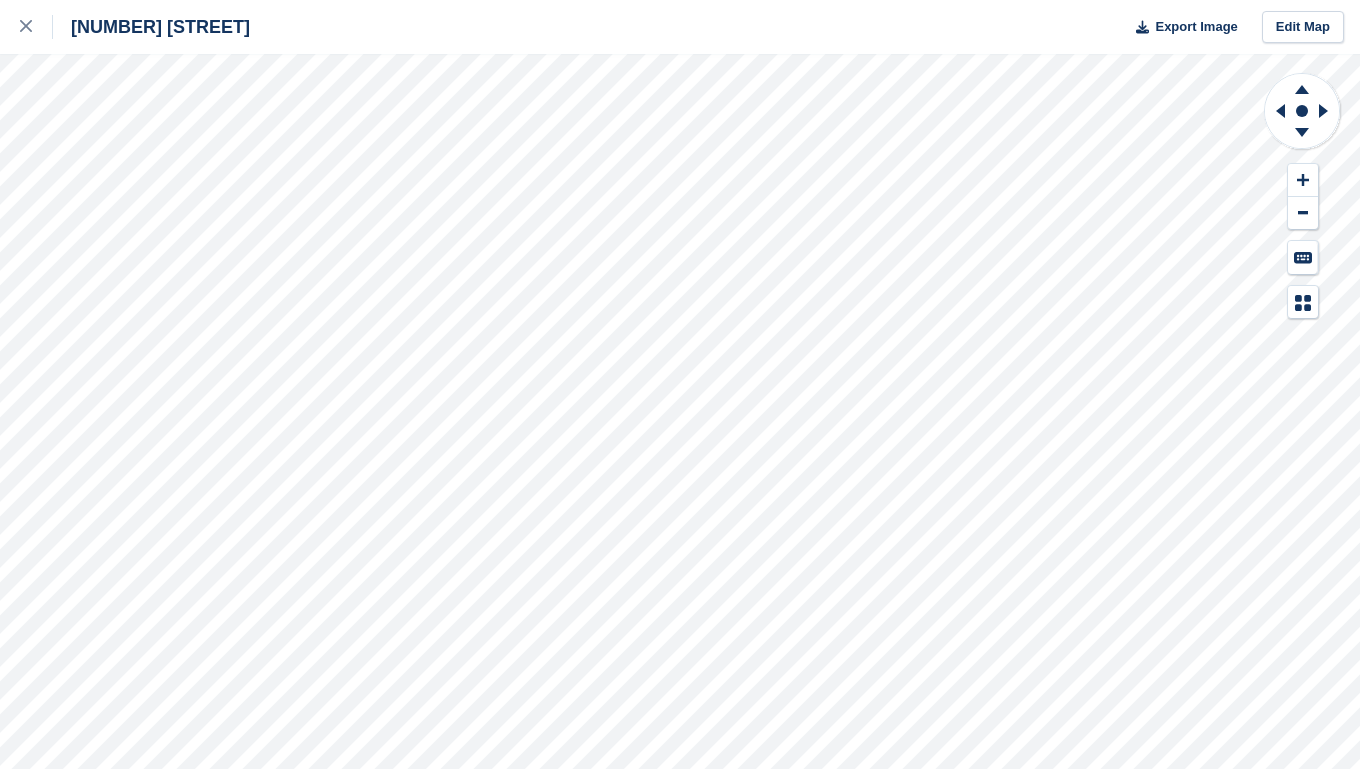 click at bounding box center (1302, 195) 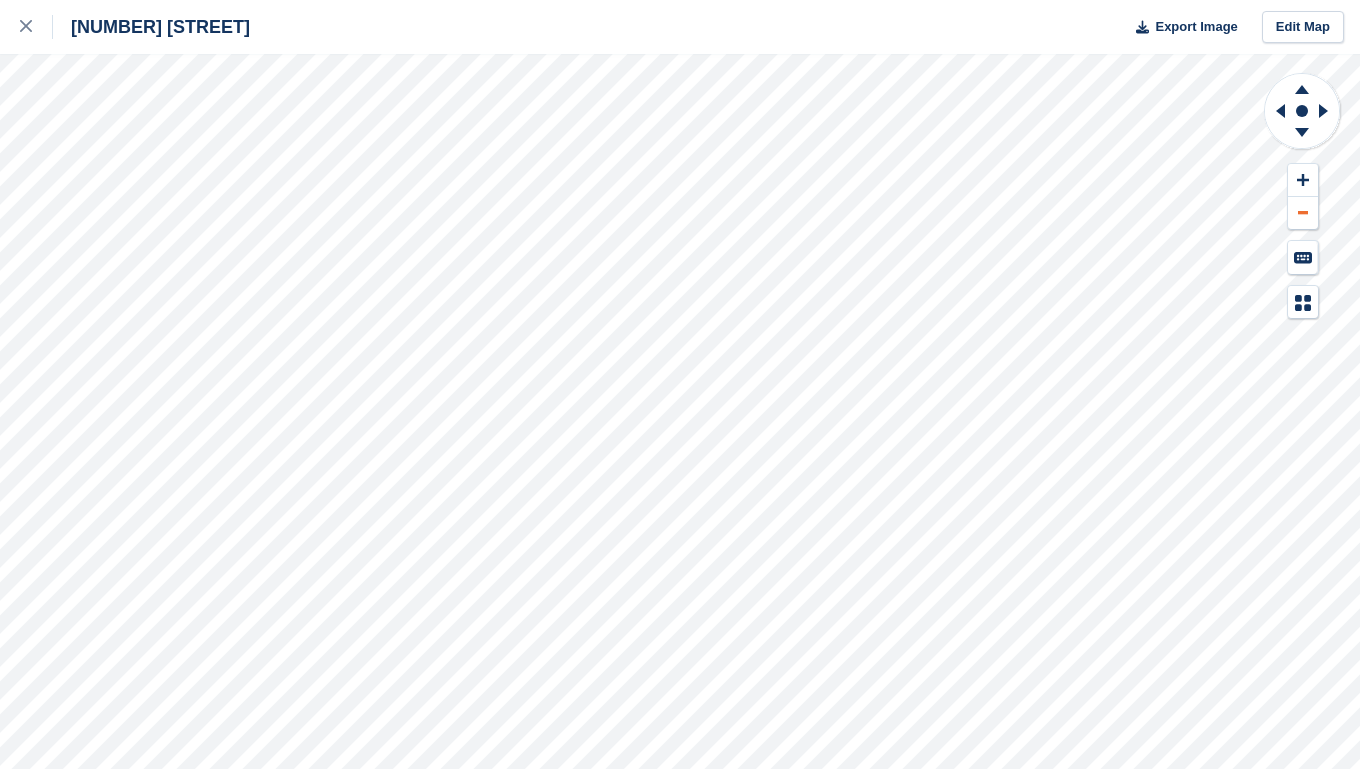 click 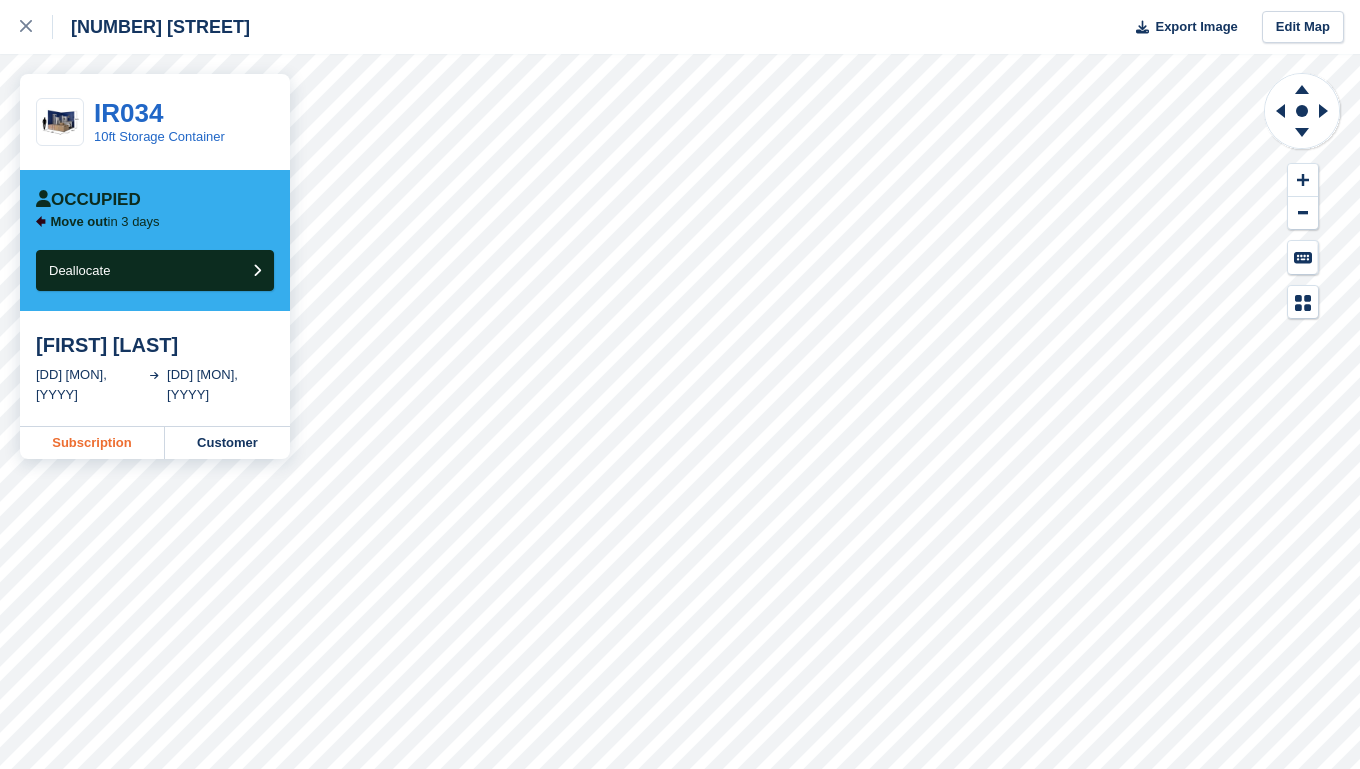 click on "Subscription" at bounding box center [92, 443] 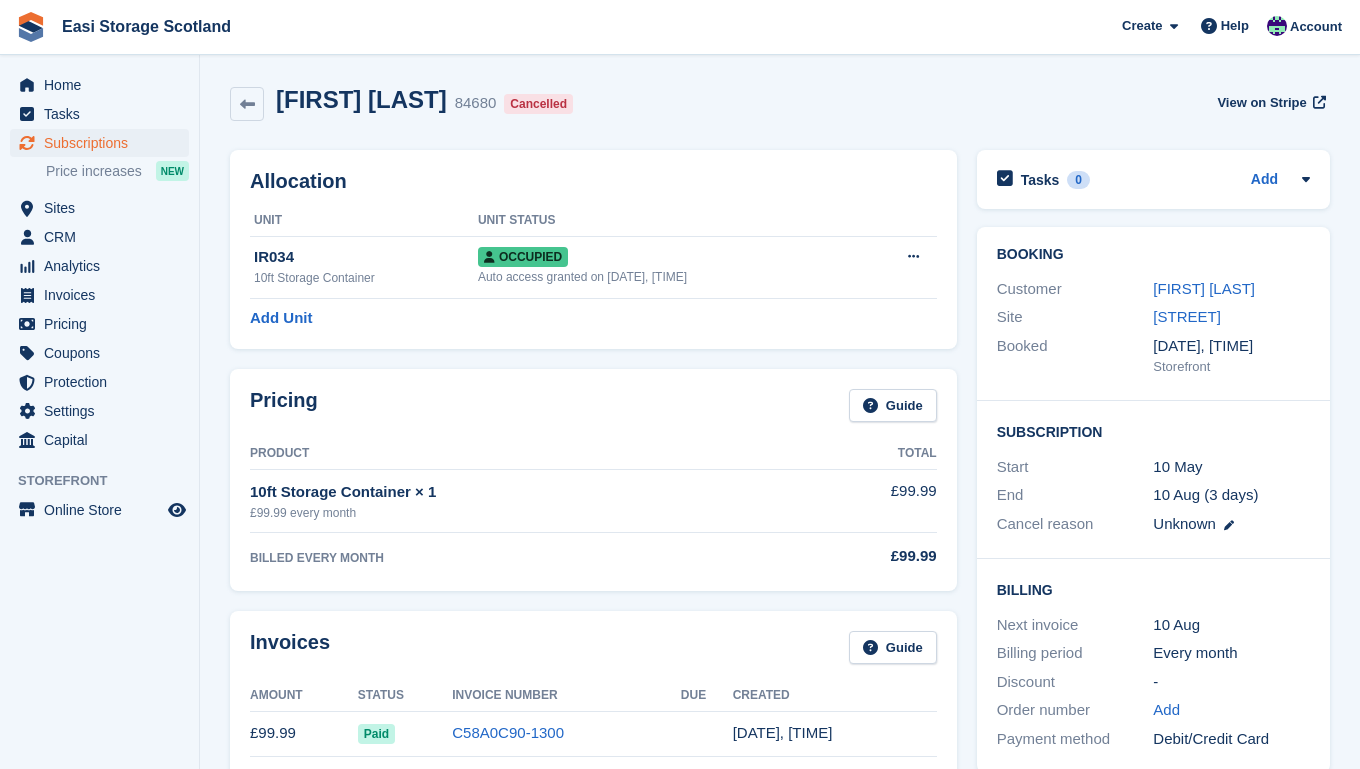scroll, scrollTop: 0, scrollLeft: 0, axis: both 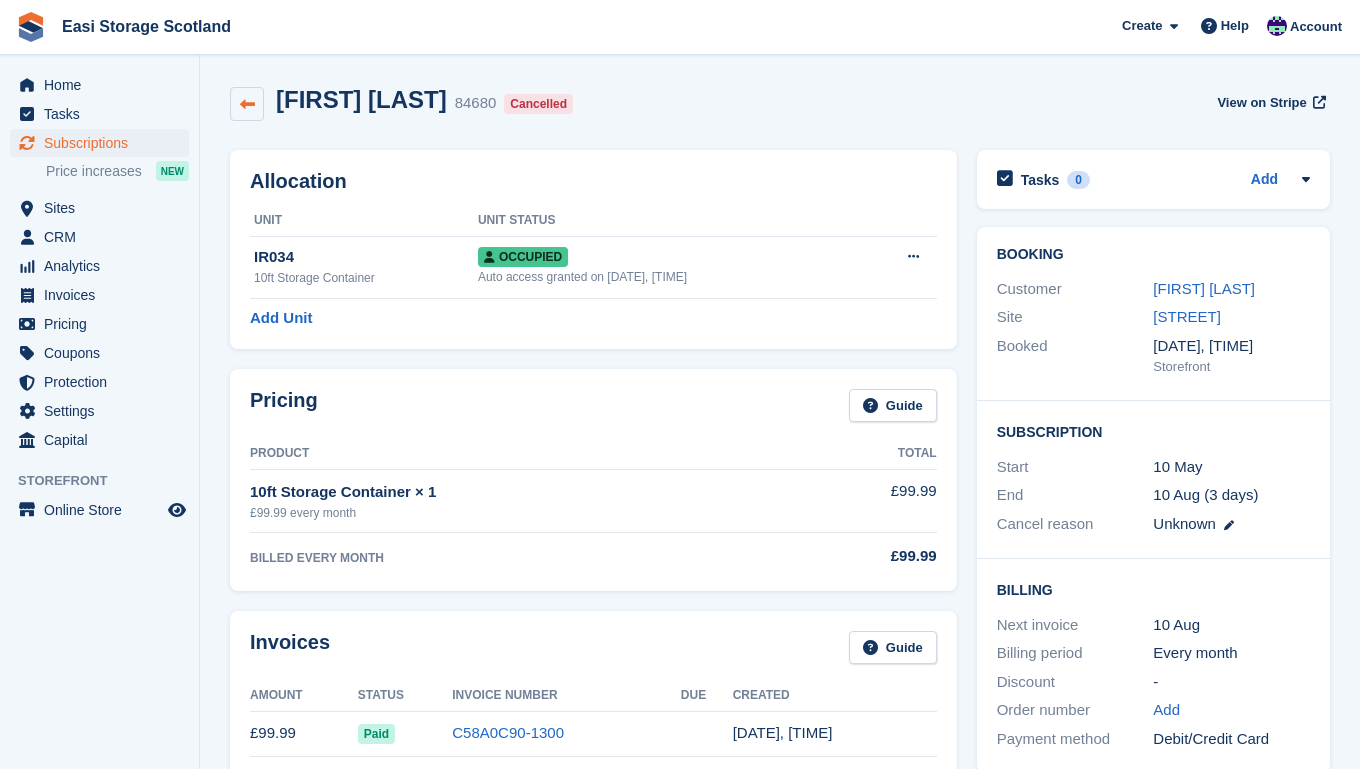 click at bounding box center [247, 104] 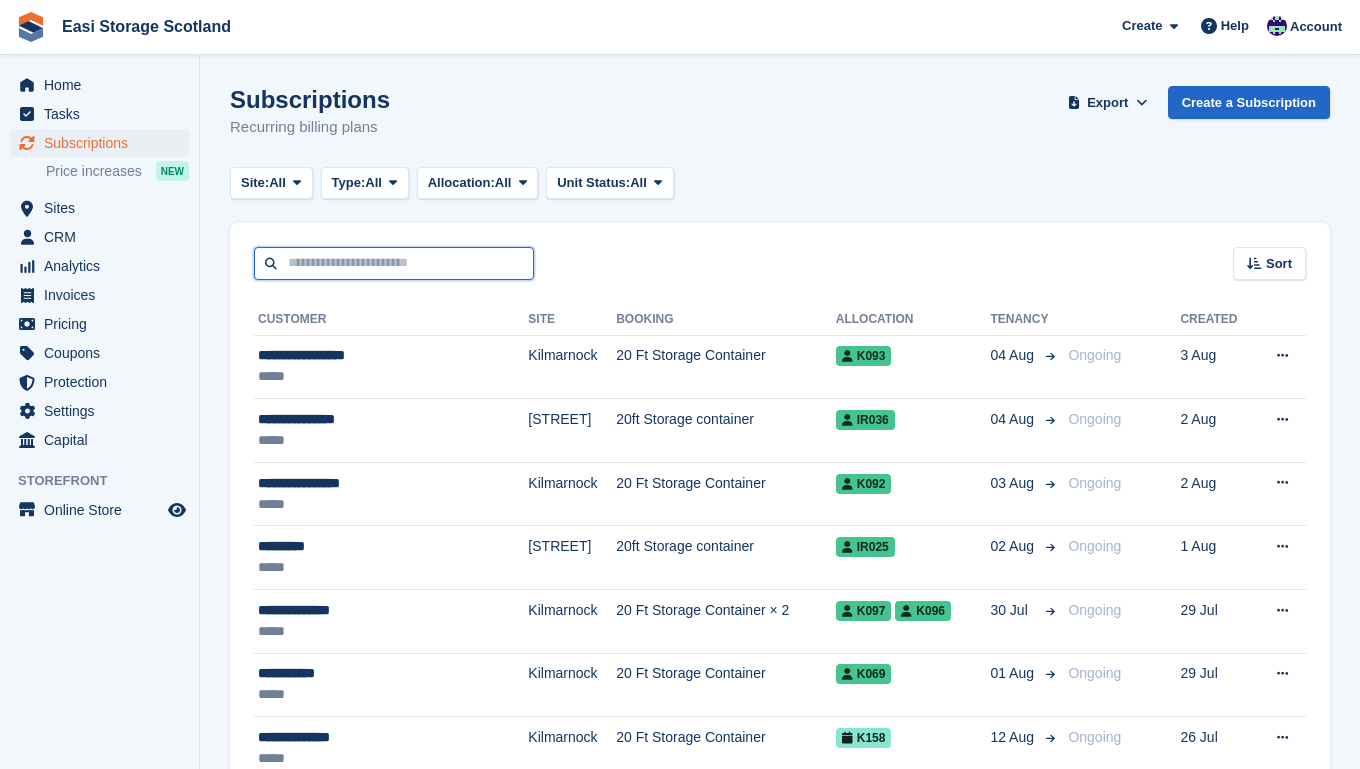 click at bounding box center [394, 263] 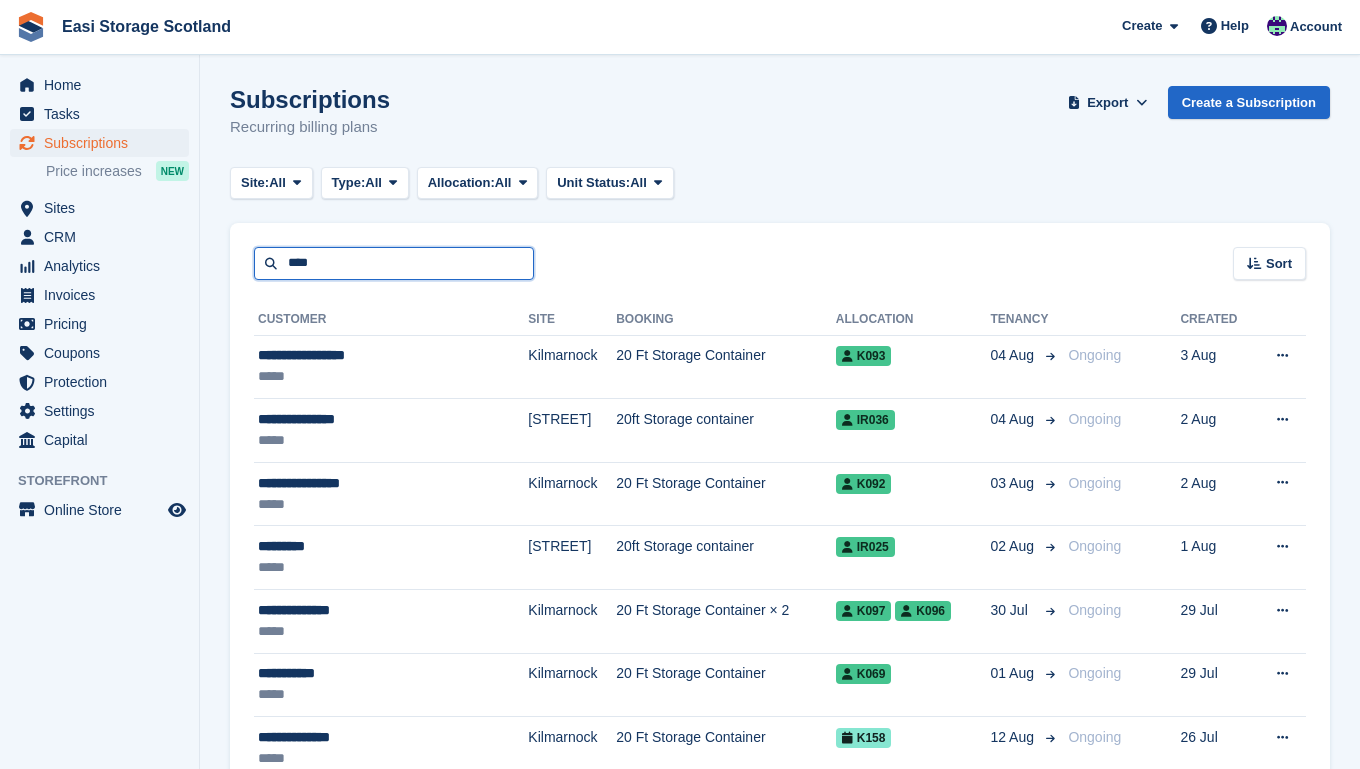 type on "****" 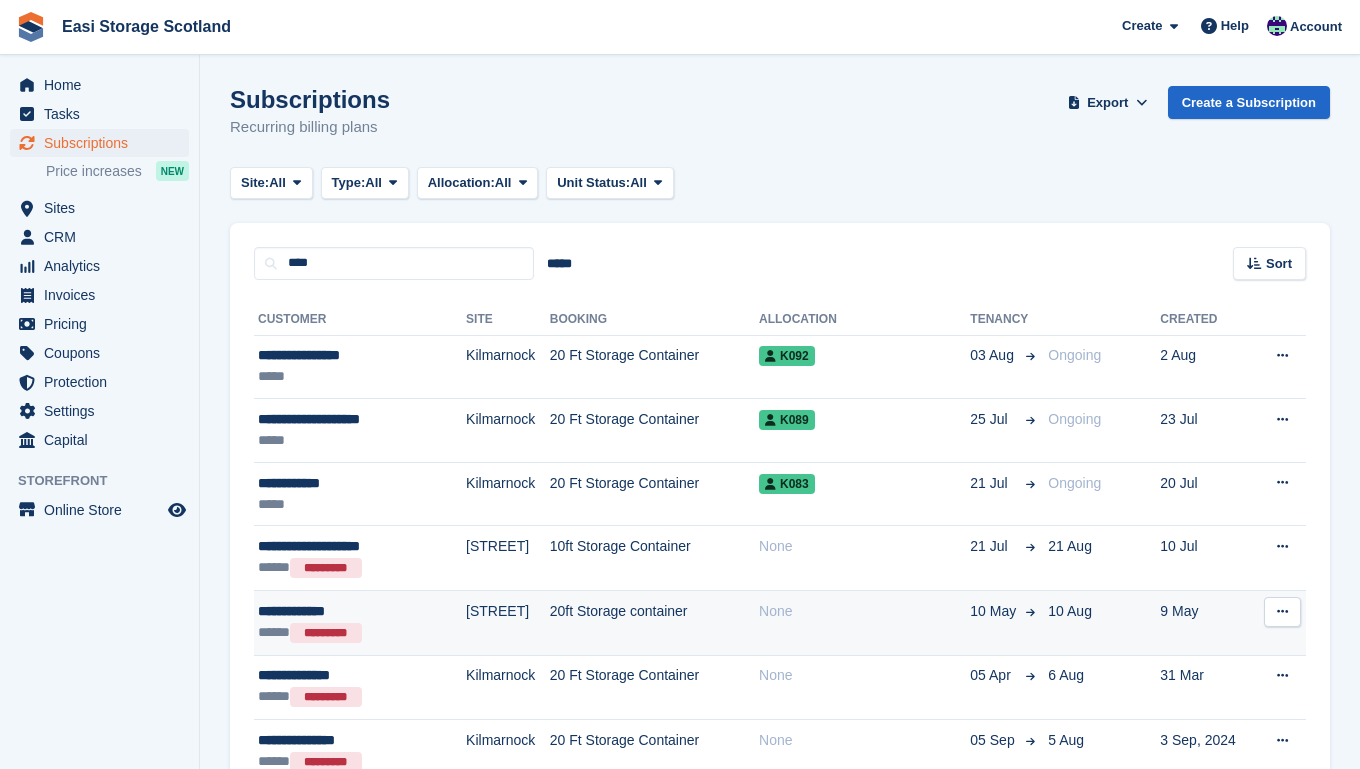 click on "***** *********" at bounding box center (344, 633) 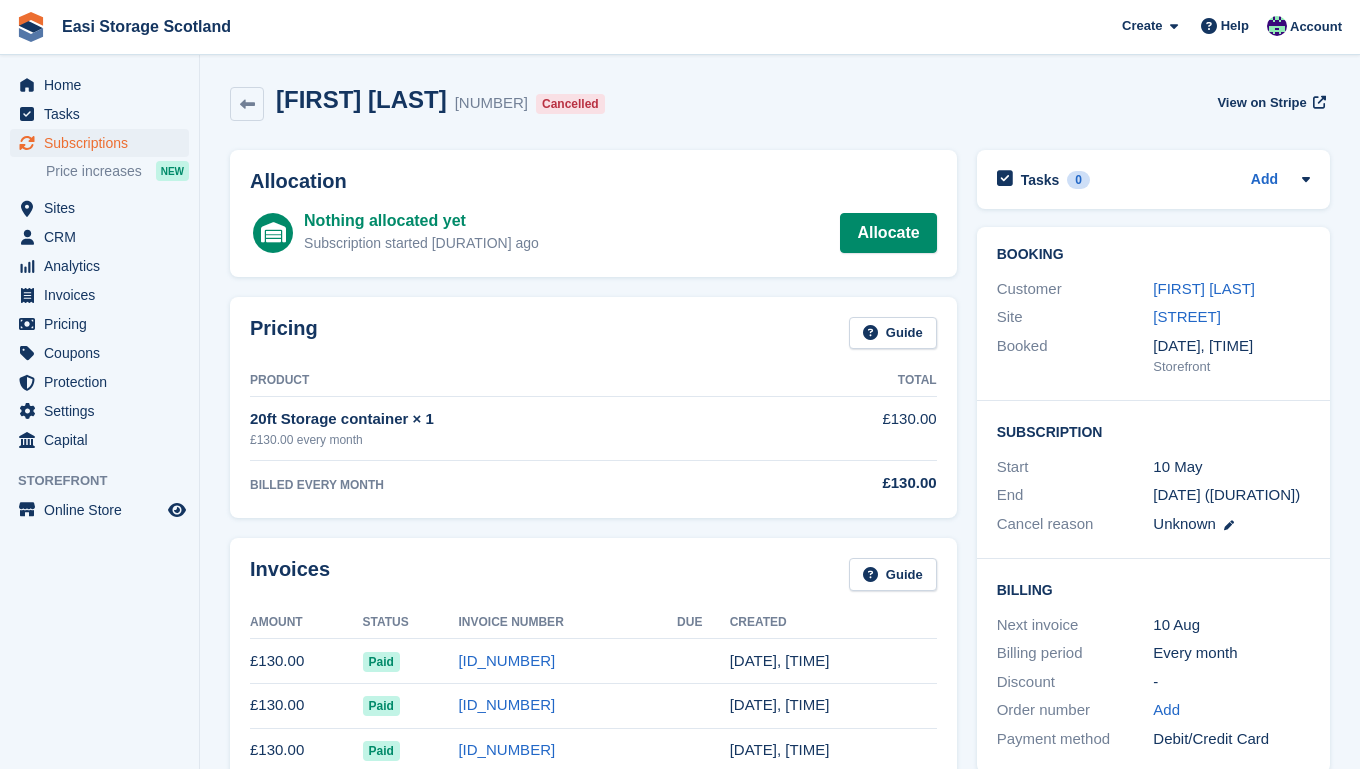 scroll, scrollTop: 0, scrollLeft: 0, axis: both 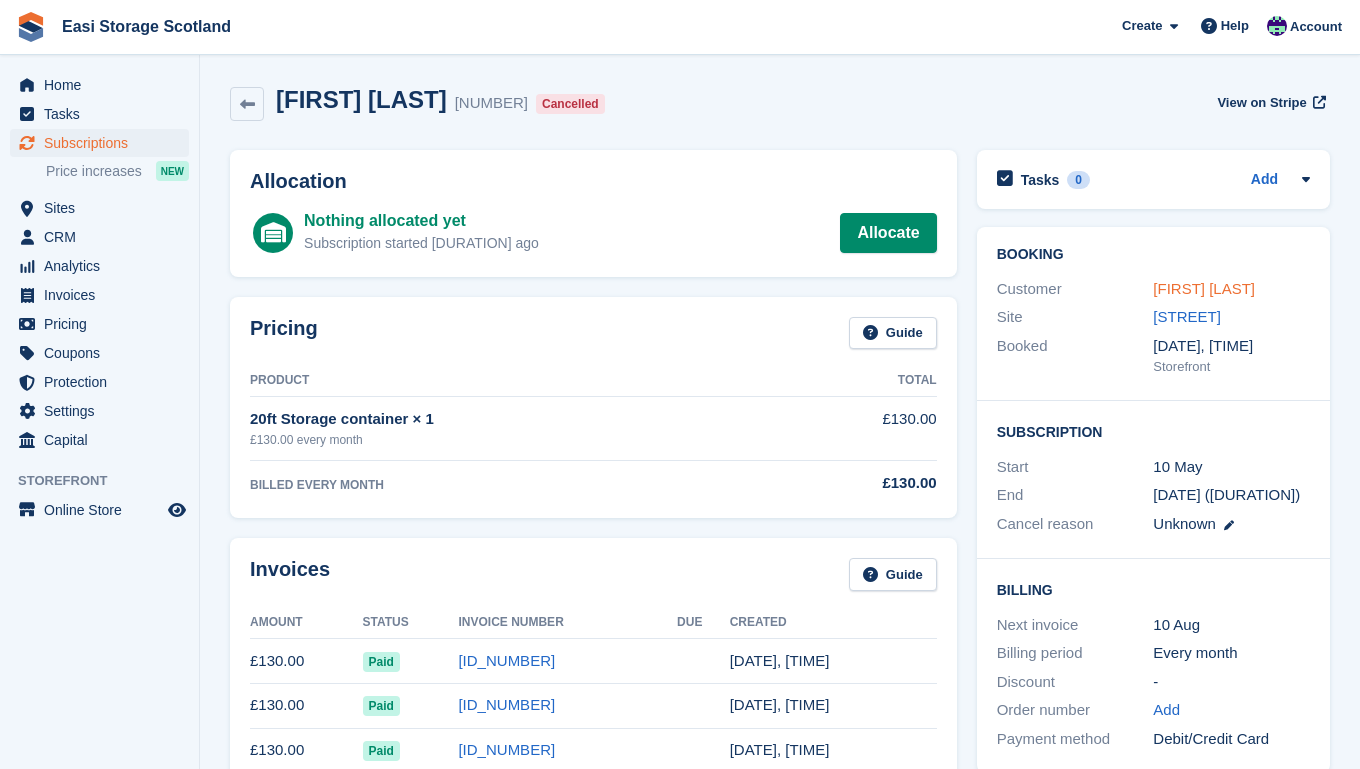 click on "[FIRST] [LAST]" at bounding box center [1204, 288] 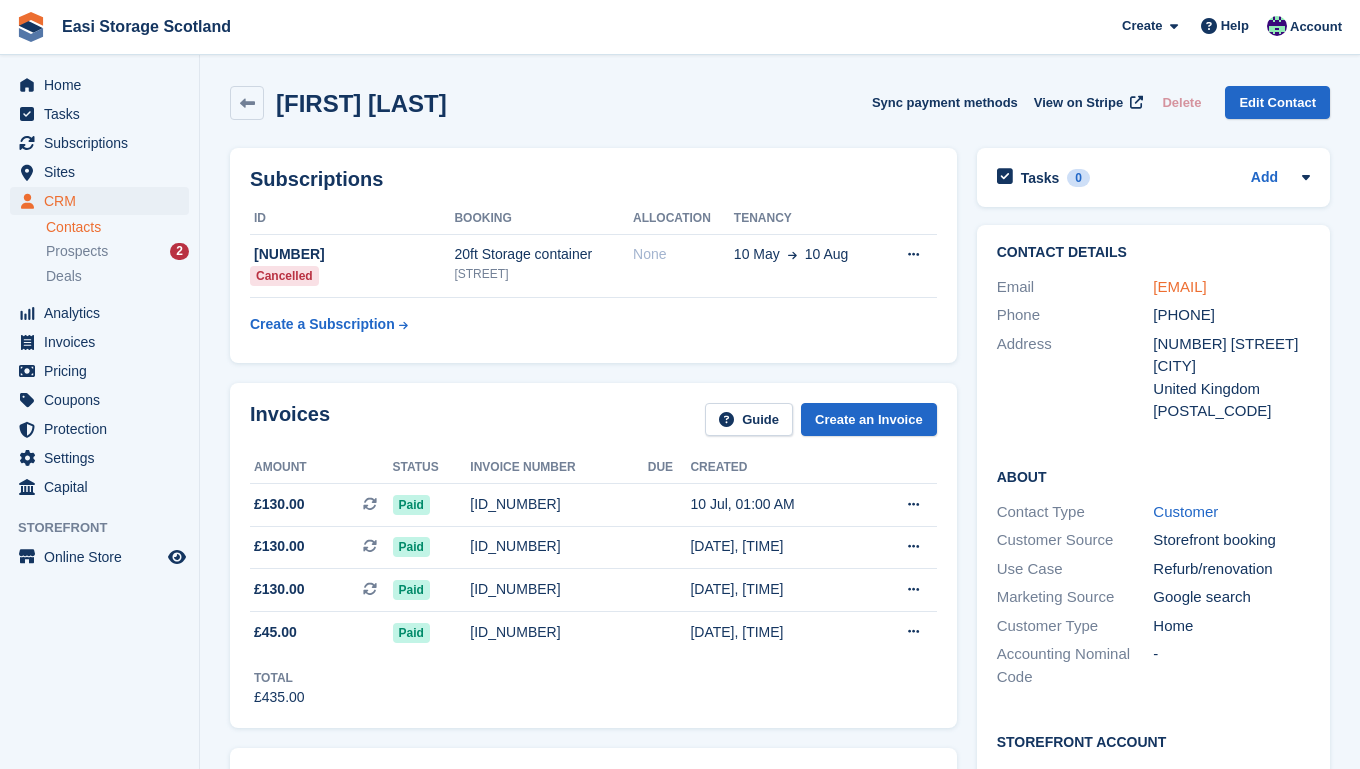click on "[EMAIL]" at bounding box center [1179, 286] 